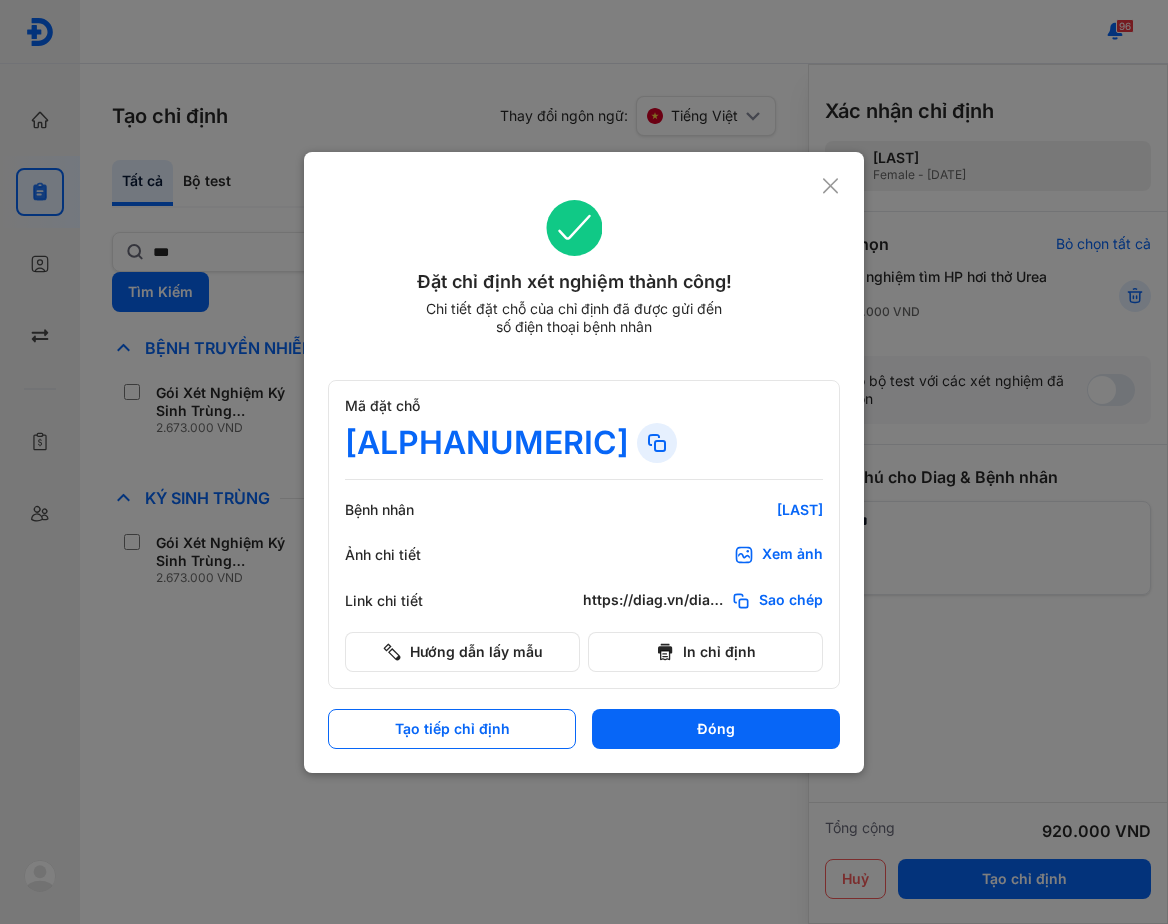 scroll, scrollTop: 0, scrollLeft: 0, axis: both 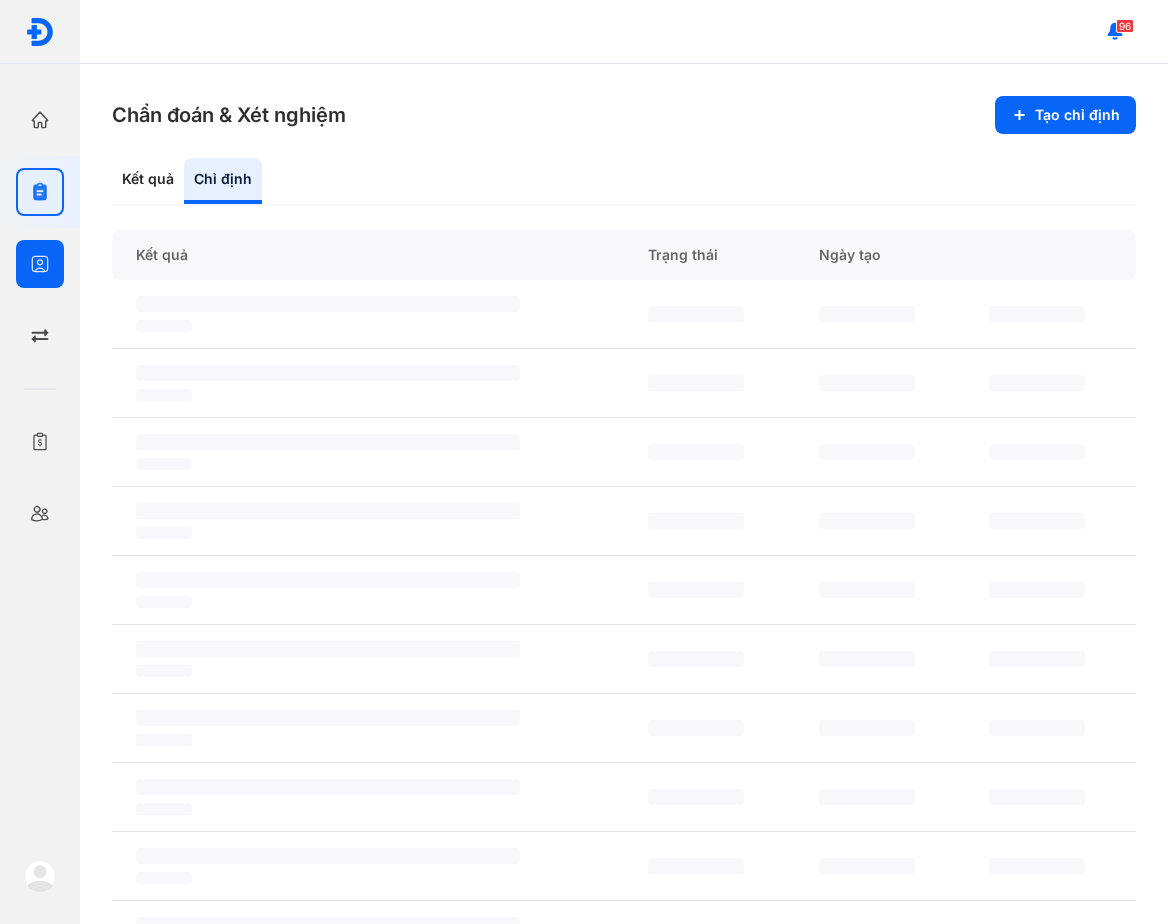 click on "Bệnh nhân Quản lý bệnh nhân" at bounding box center [40, 264] 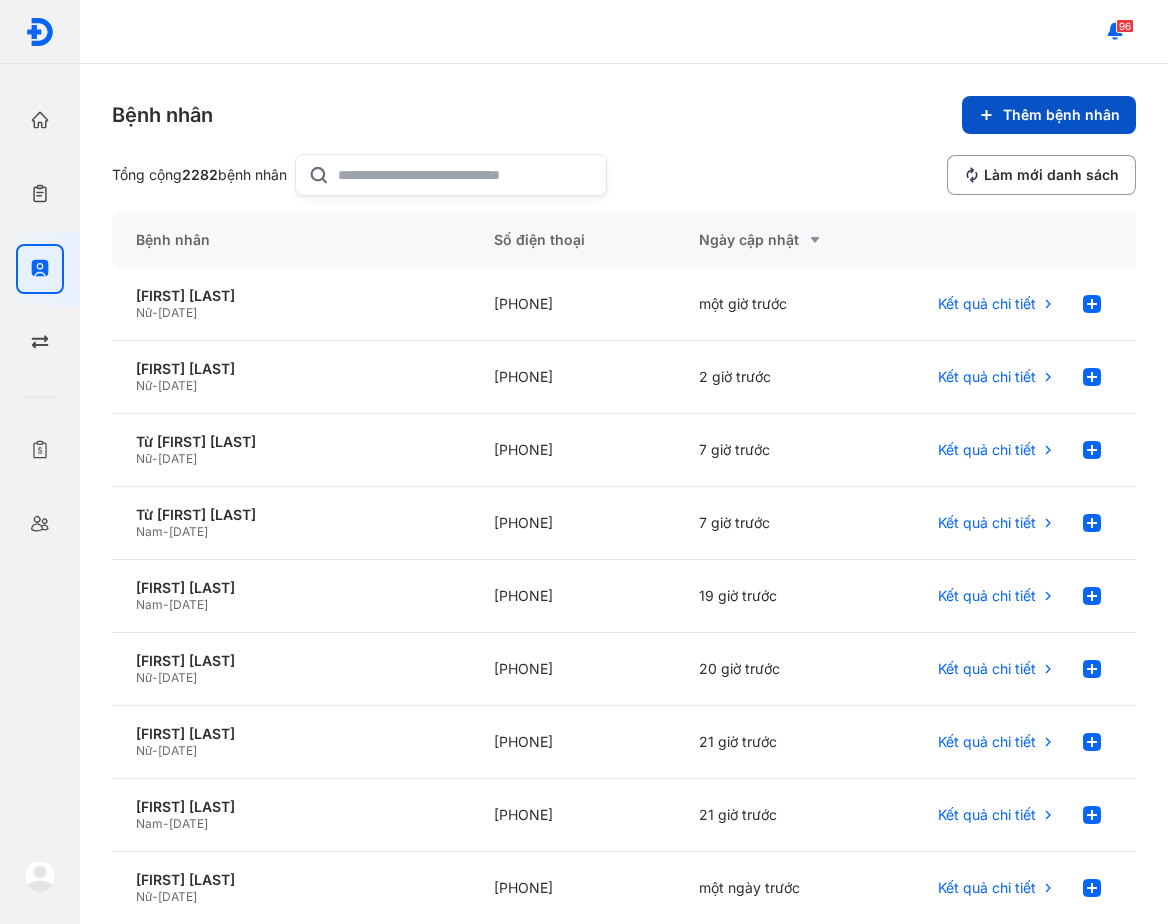click on "Thêm bệnh nhân" 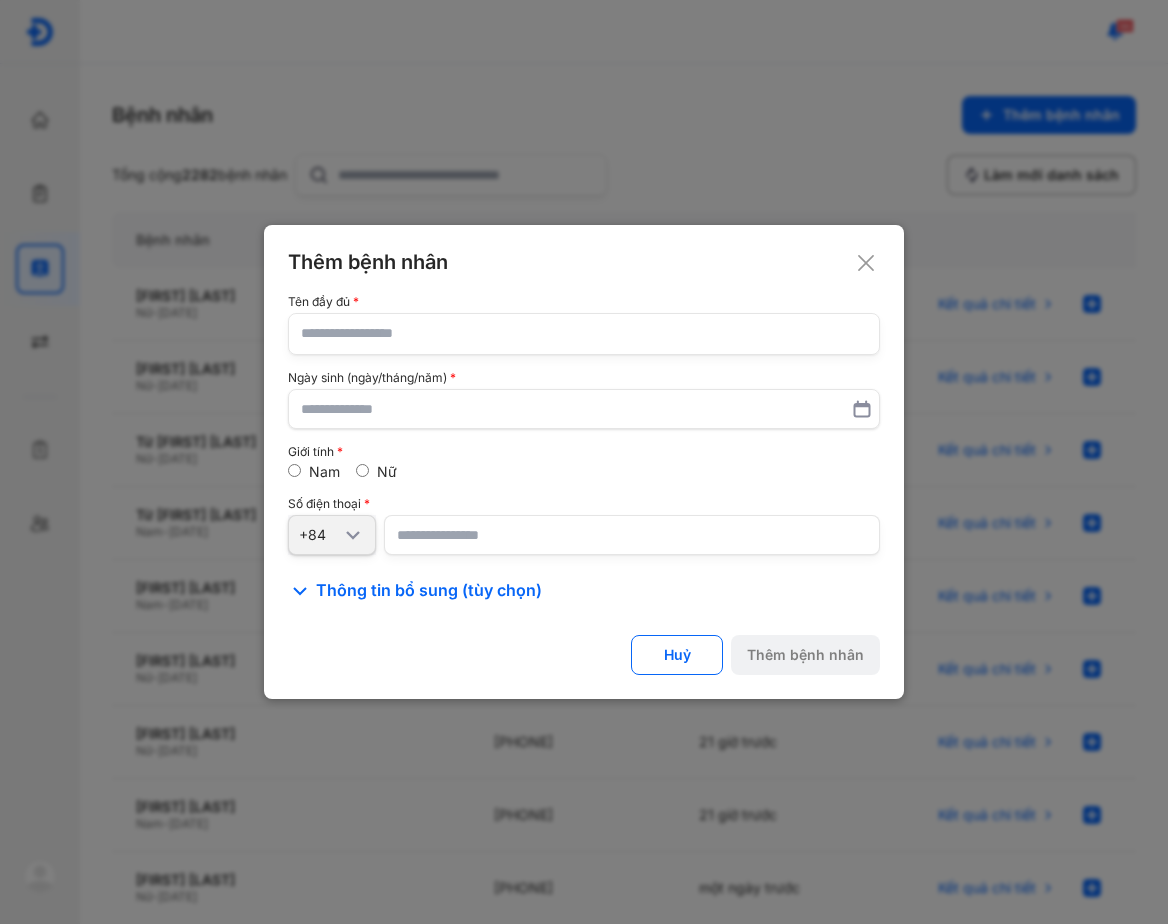 click 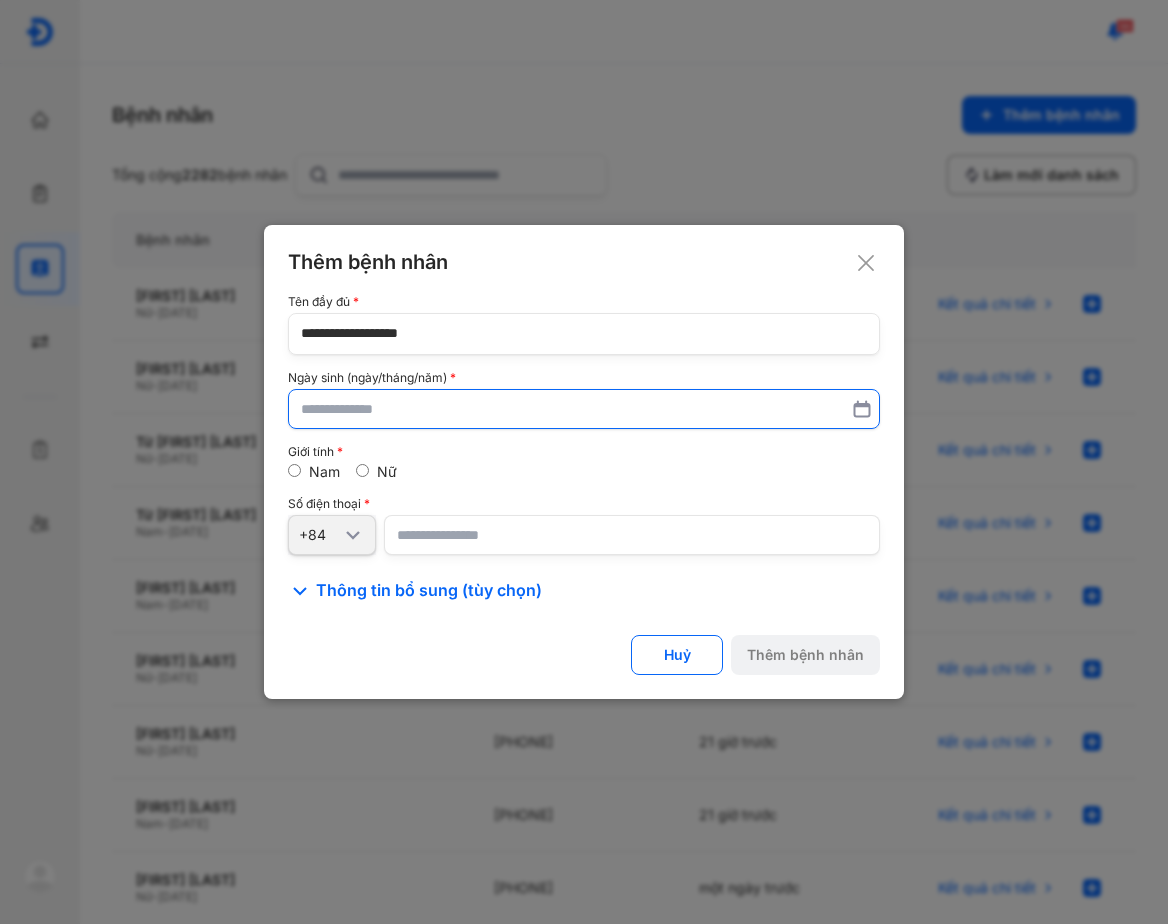 type on "**********" 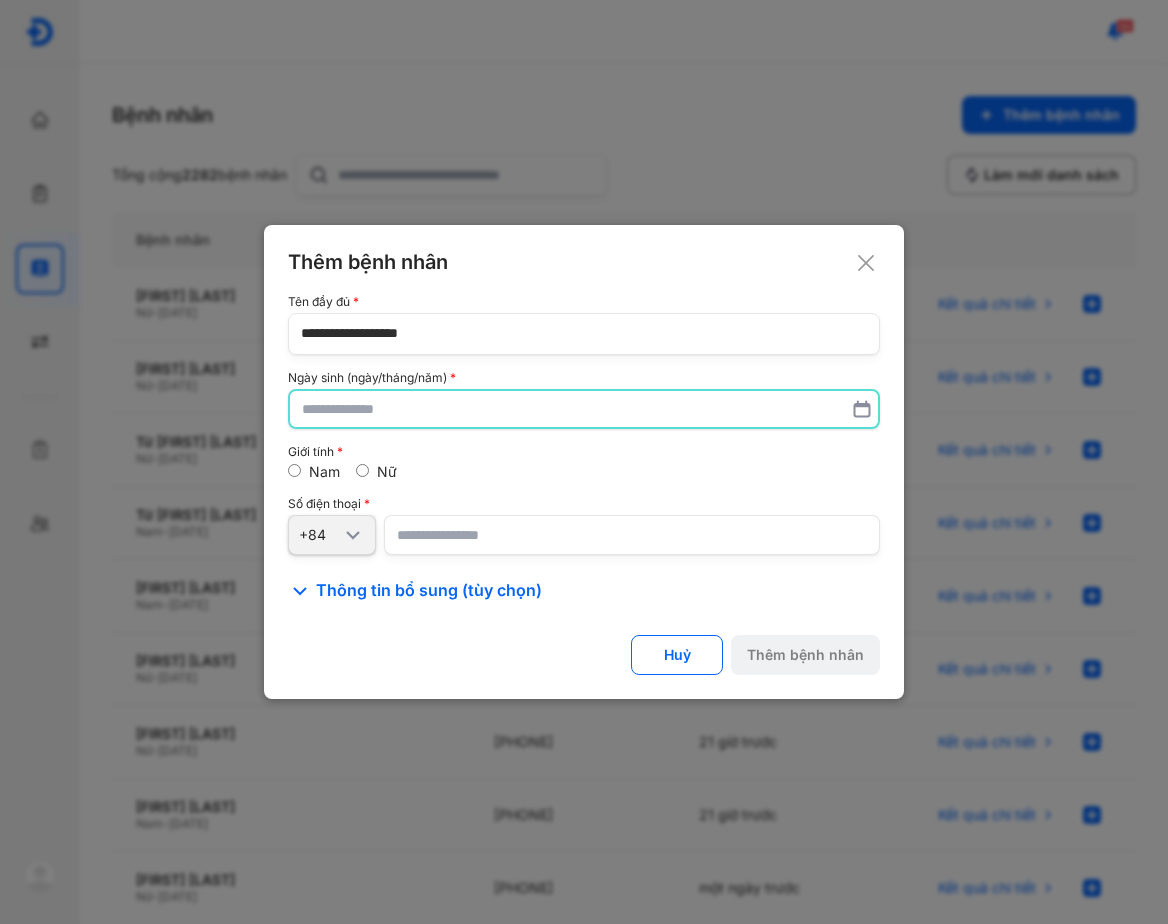 click at bounding box center [584, 409] 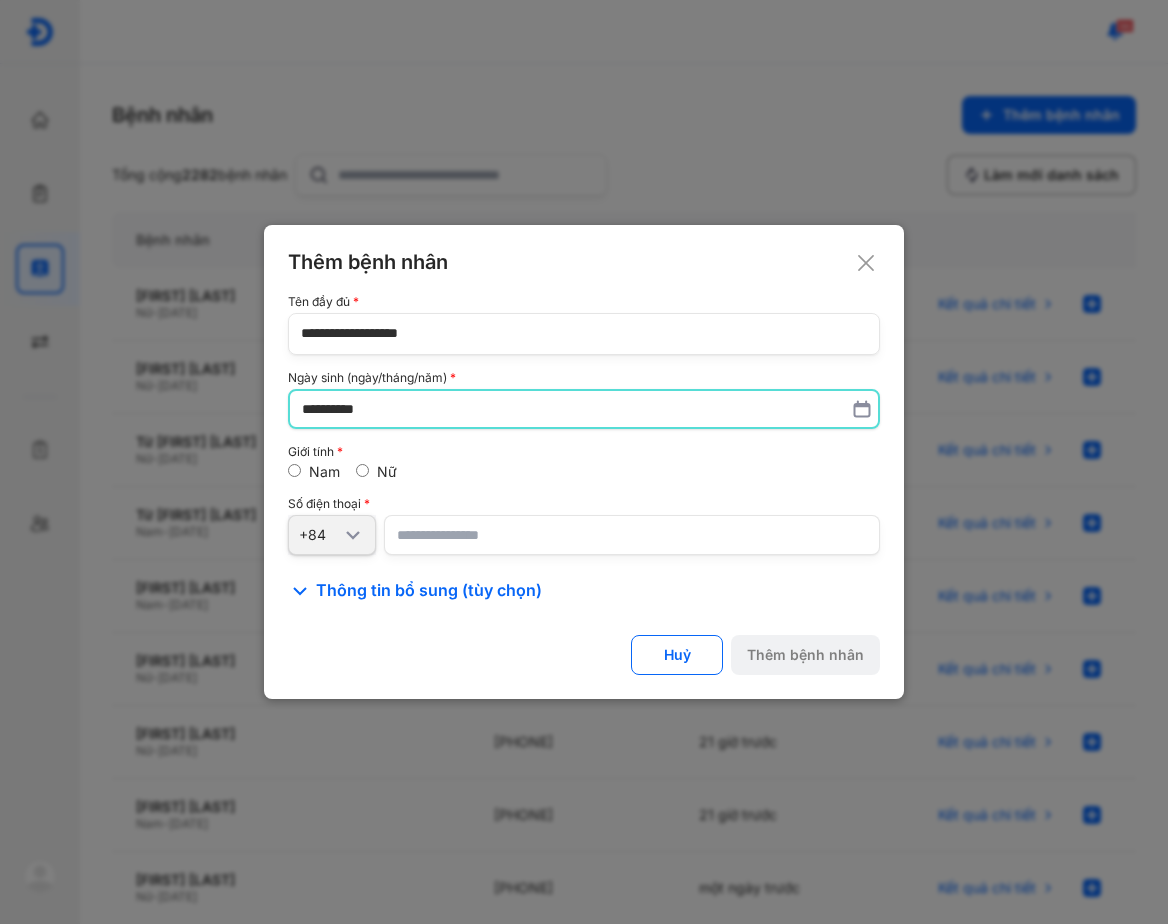 type on "**********" 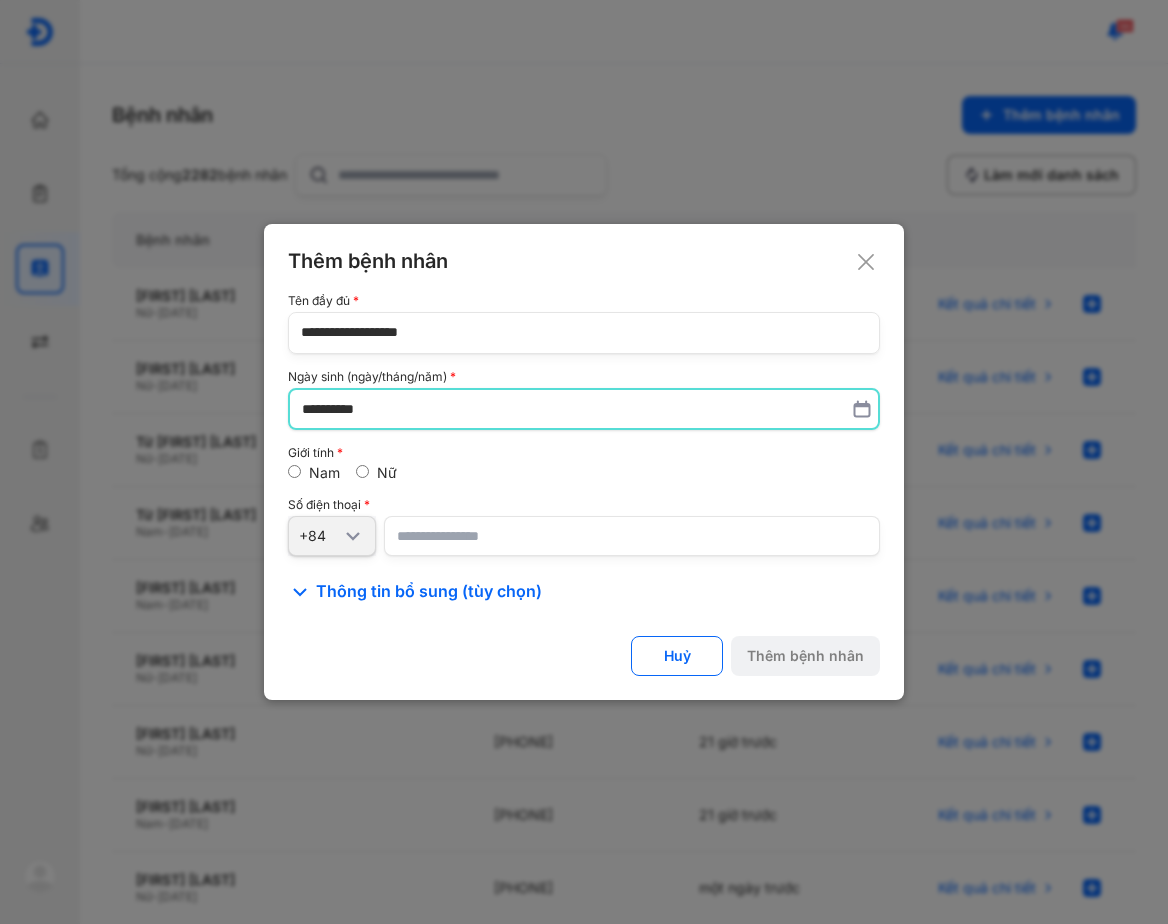 click at bounding box center (632, 536) 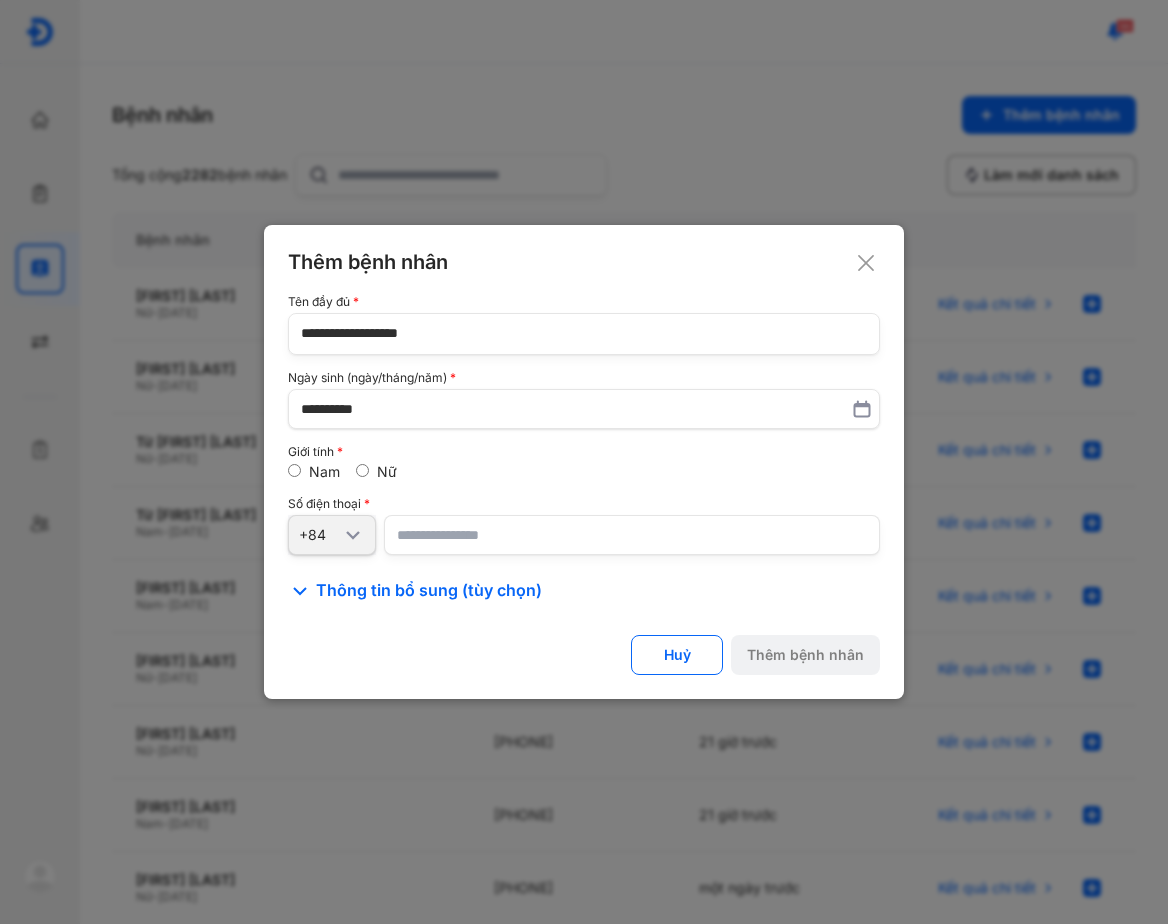 click at bounding box center (632, 535) 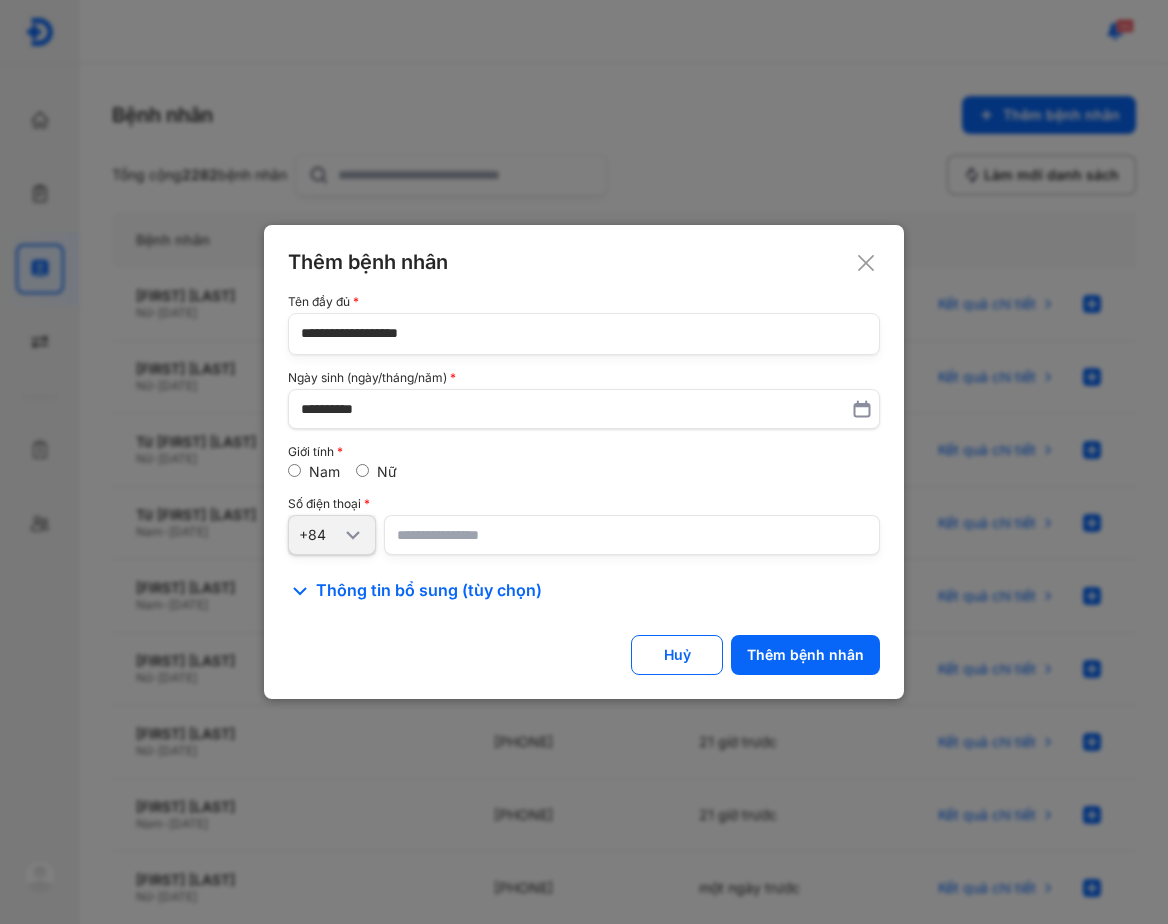 type on "**********" 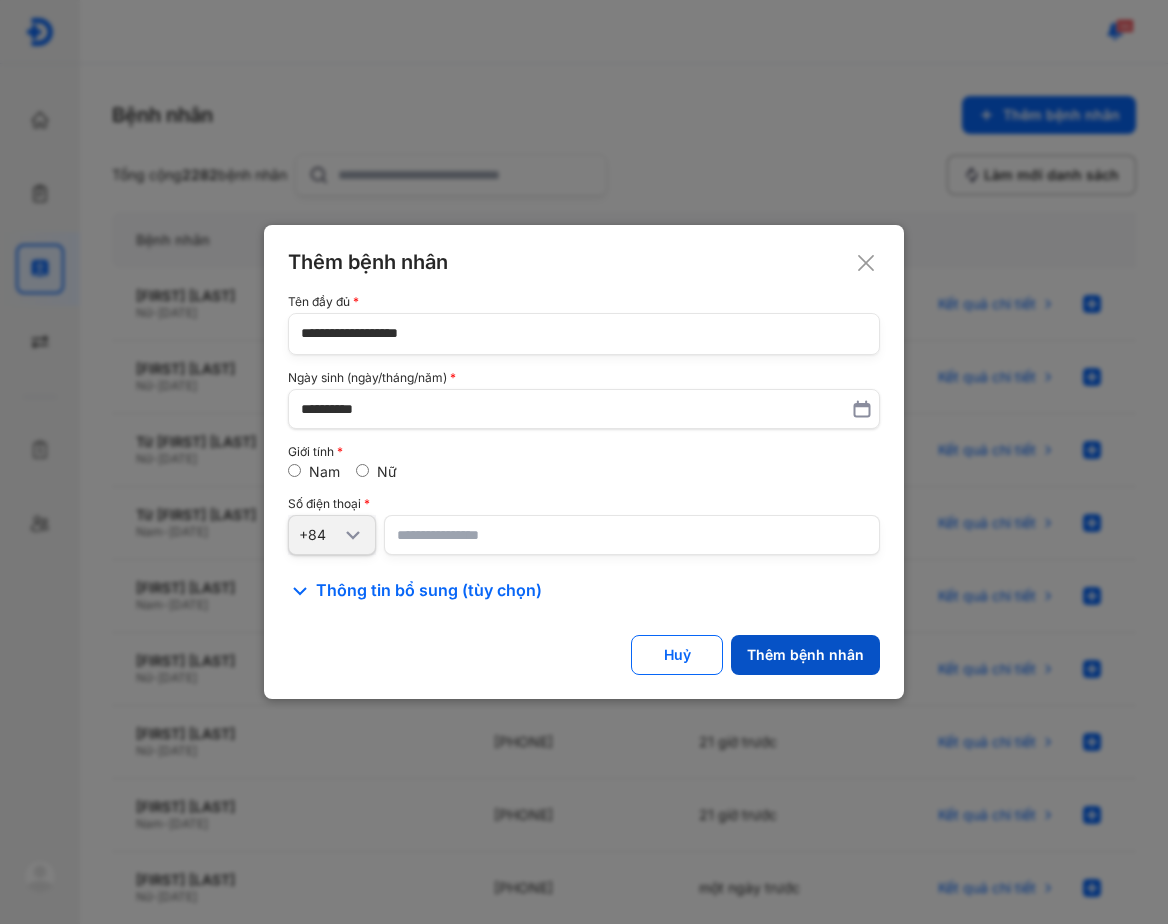 click on "Thêm bệnh nhân" at bounding box center [805, 655] 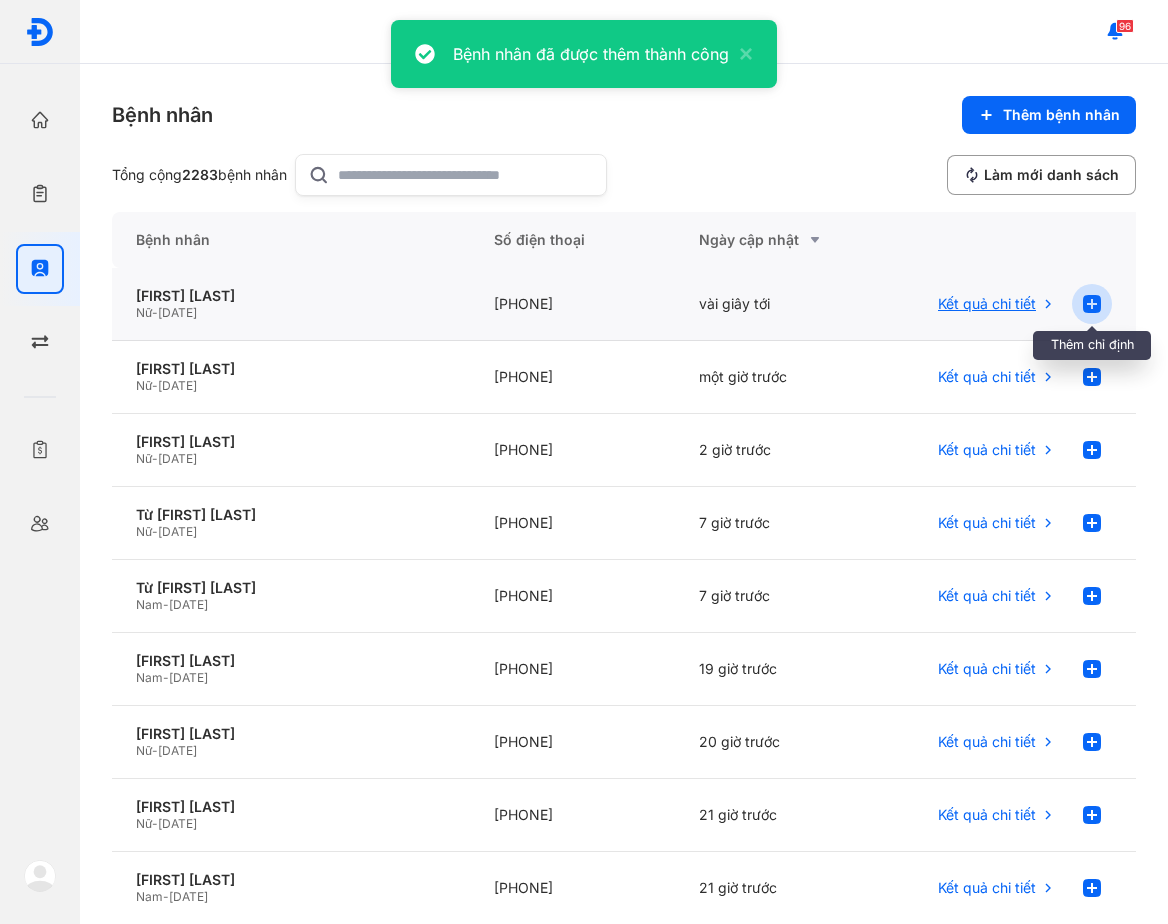 click 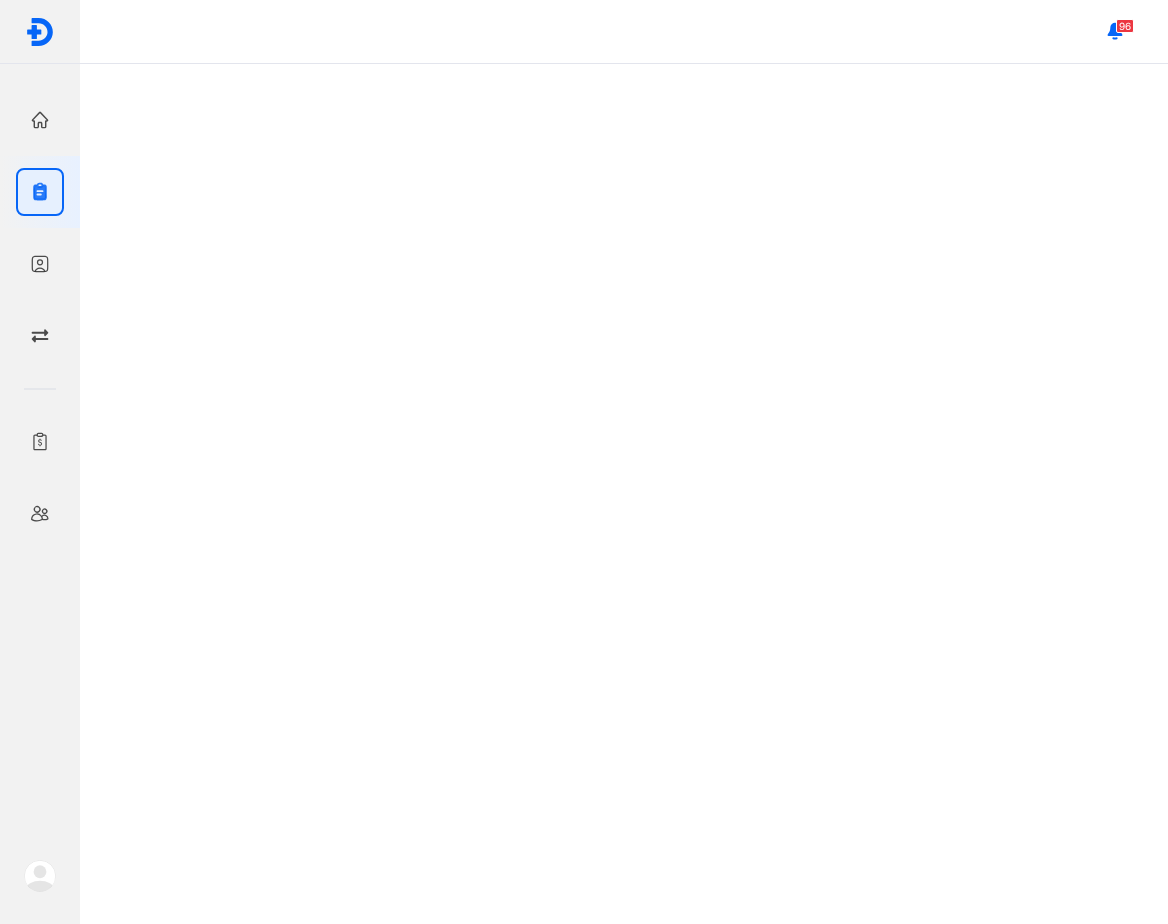 scroll, scrollTop: 0, scrollLeft: 0, axis: both 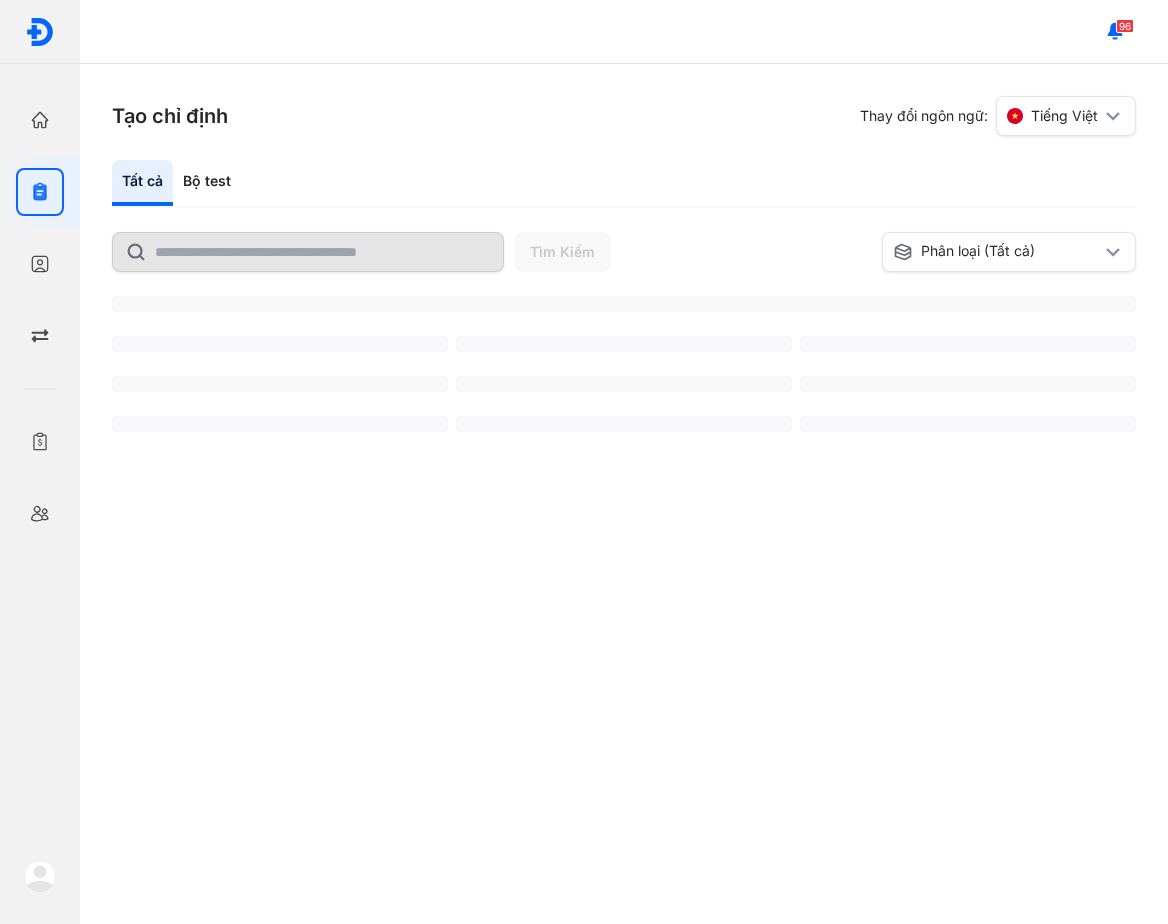 click on "Tạo chỉ định Thay đổi ngôn ngữ:  Tiếng Việt Tất cả Bộ test Tìm Kiếm  Phân loại (Tất cả)  Đặt lại chế độ xem mặc định ‌ ‌ ‌ ‌ ‌ ‌ ‌ ‌ ‌ ‌" at bounding box center (624, 494) 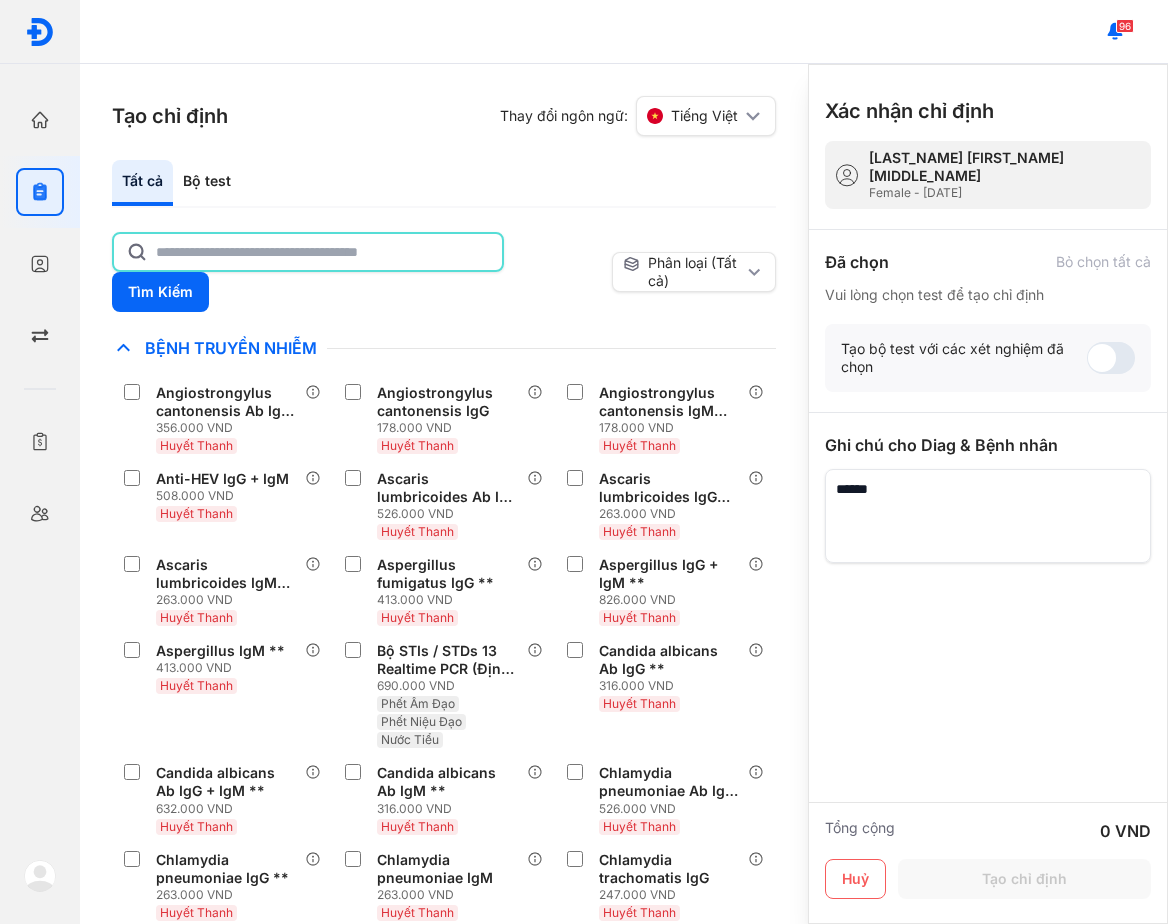 click 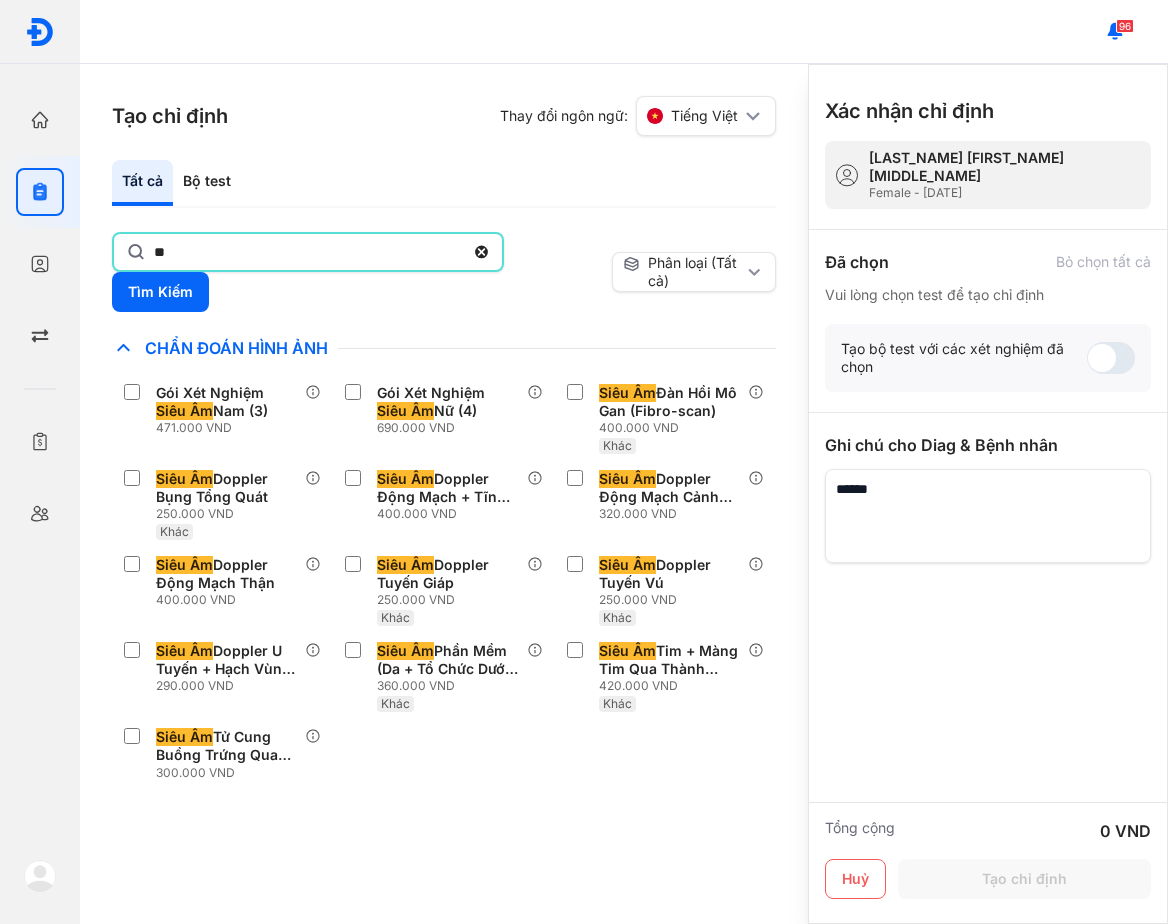 type on "*" 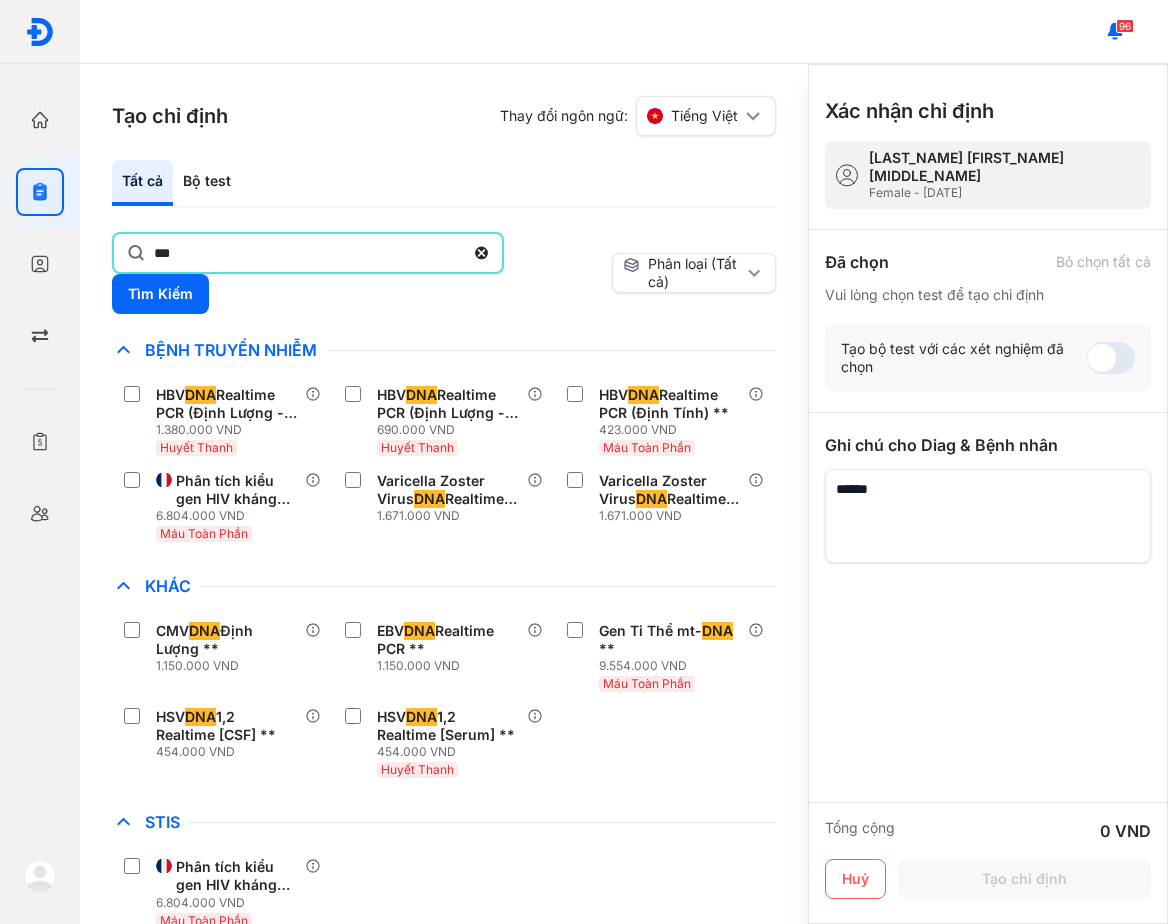 click on "Tạo chỉ định Thay đổi ngôn ngữ:  Tiếng Việt Tất cả Bộ test *** Tìm Kiếm  Phân loại (Tất cả) Lưu làm chế độ xem mặc định Chỉ định nhiều nhất Bệnh Truyền Nhiễm HBV  DNA  Realtime PCR (Định Lượng - Abbott) 1.380.000 VND Huyết Thanh HBV  DNA  Realtime PCR (Định Lượng - CE-IVD) 690.000 VND Huyết Thanh HBV  DNA  Realtime PCR (Định Tính) ** 423.000 VND Máu Toàn Phần Phân tích kiểu gen HIV kháng thuốc on Proviral  DNA  (Integrase) [Máu Toàn Phần] ** 6.804.000 VND Máu Toàn Phần Varicella Zoster Virus  DNA  Realtime (Định tính) ** 1.671.000 VND Varicella Zoster Virus  DNA  Realtime (Định tính) ** 1.671.000 VND Chẩn Đoán Hình Ảnh Chất Gây Nghiện COVID Di Truyền Dị Ứng Điện Di Độc Chất Đông Máu Gan Hô Hấp Huyết Học Khác CMV  DNA  Định Lượng ** 1.150.000 VND EBV  DNA  Realtime PCR ** 1.150.000 VND Gen Ti Thể mt- DNA  ** 9.554.000 VND Máu Toàn Phần HSV  DNA 454.000 VND" at bounding box center (444, 494) 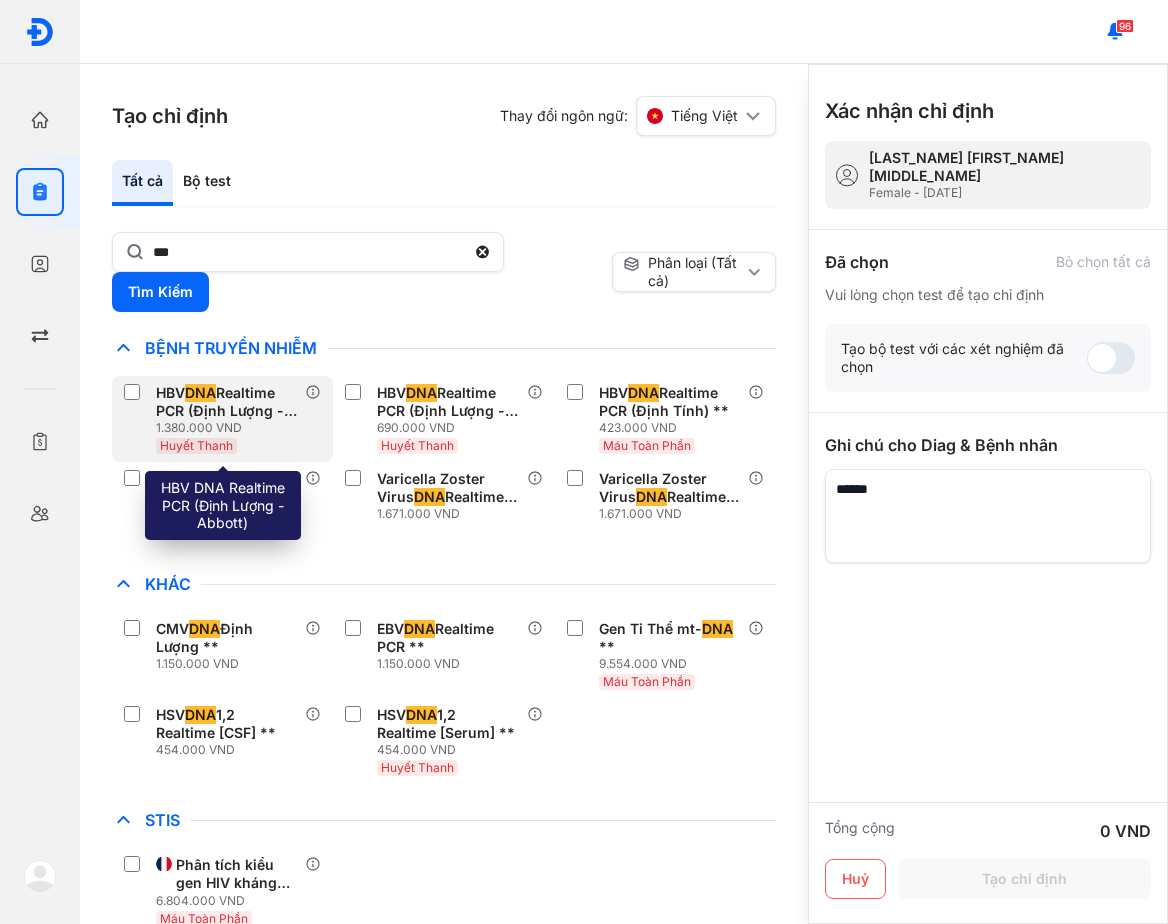 click on "HBV  DNA  Realtime PCR (Định Lượng - Abbott)" at bounding box center (226, 402) 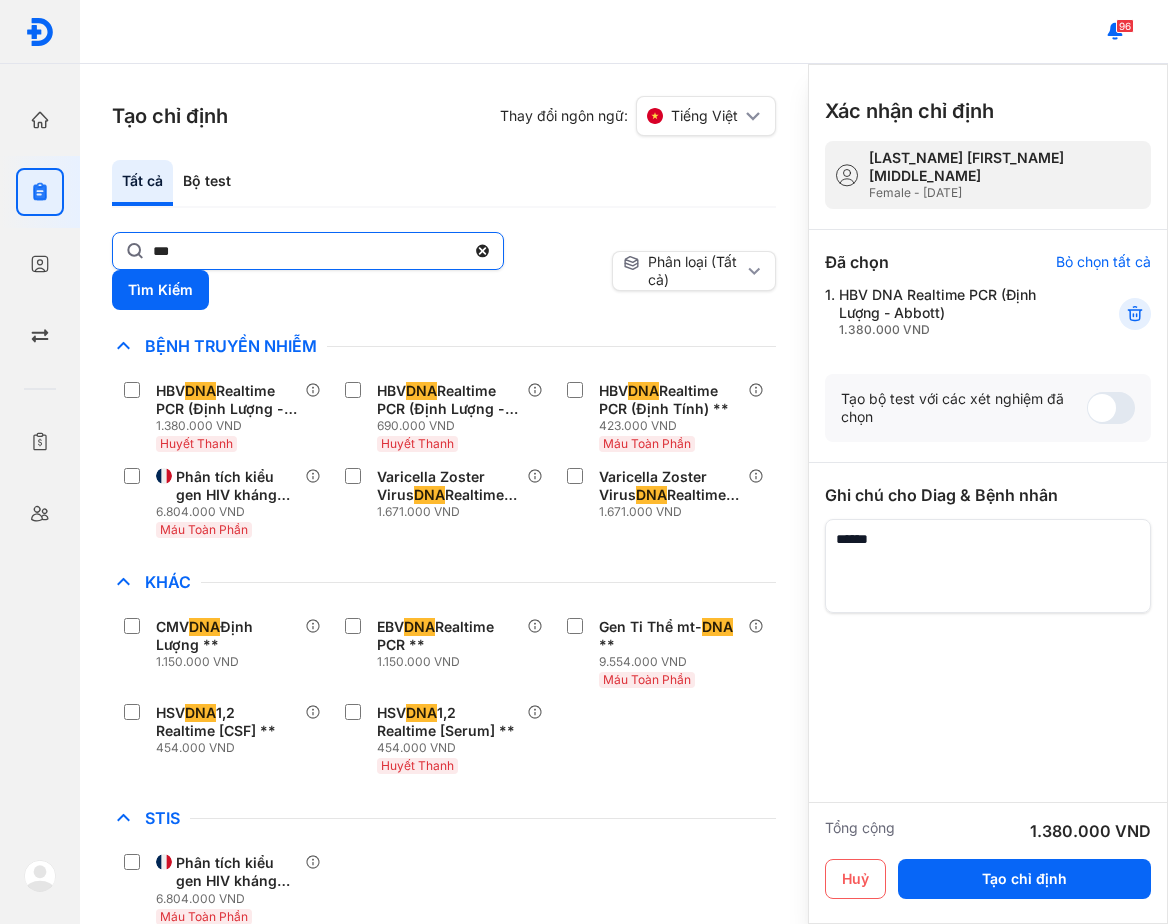 click on "***" 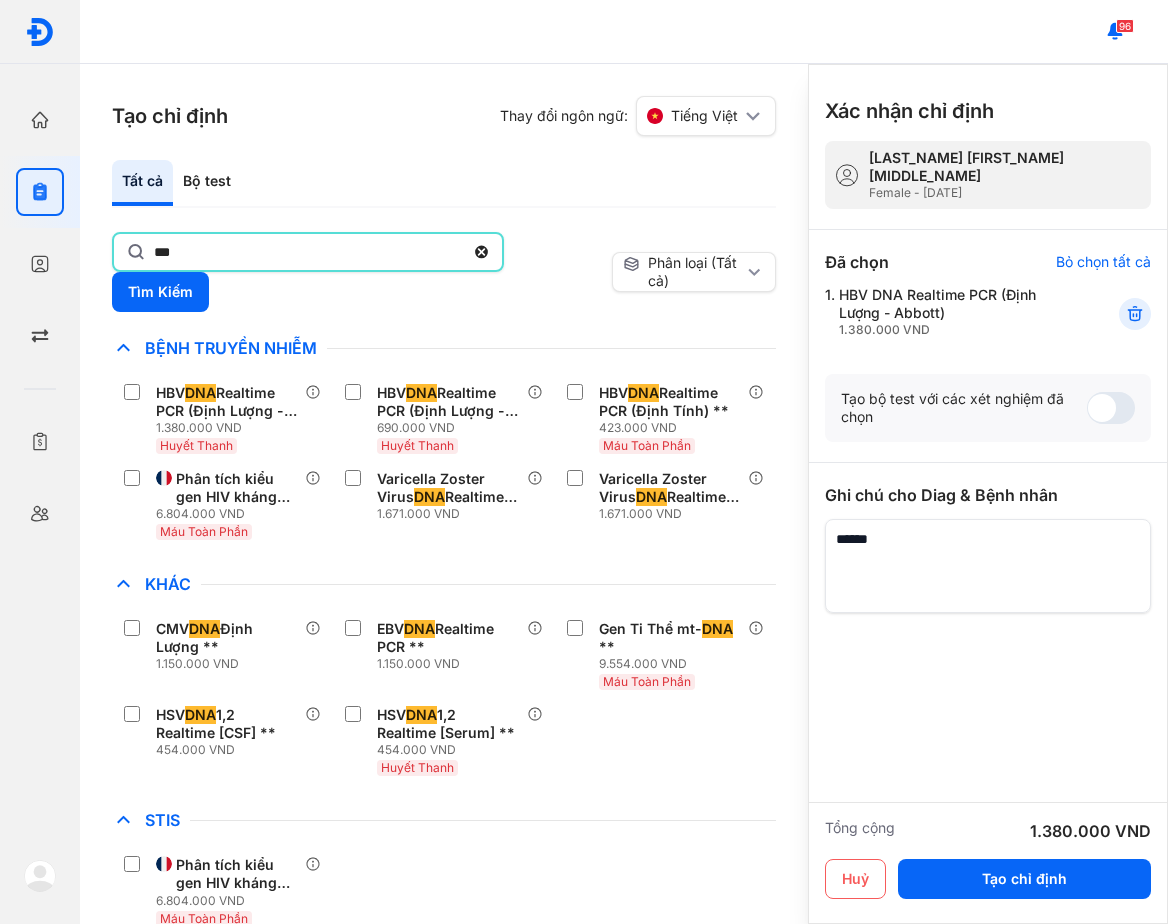 click on "***" 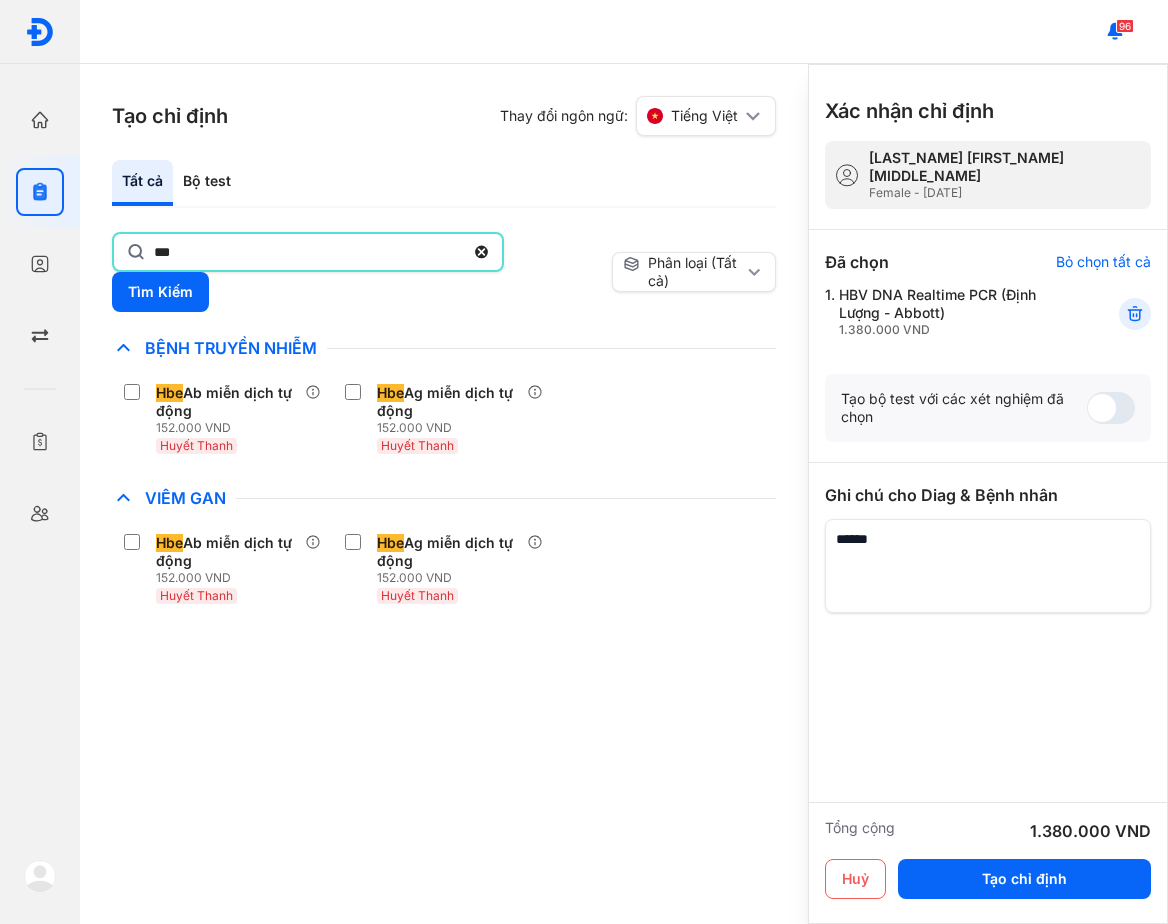 type on "*****" 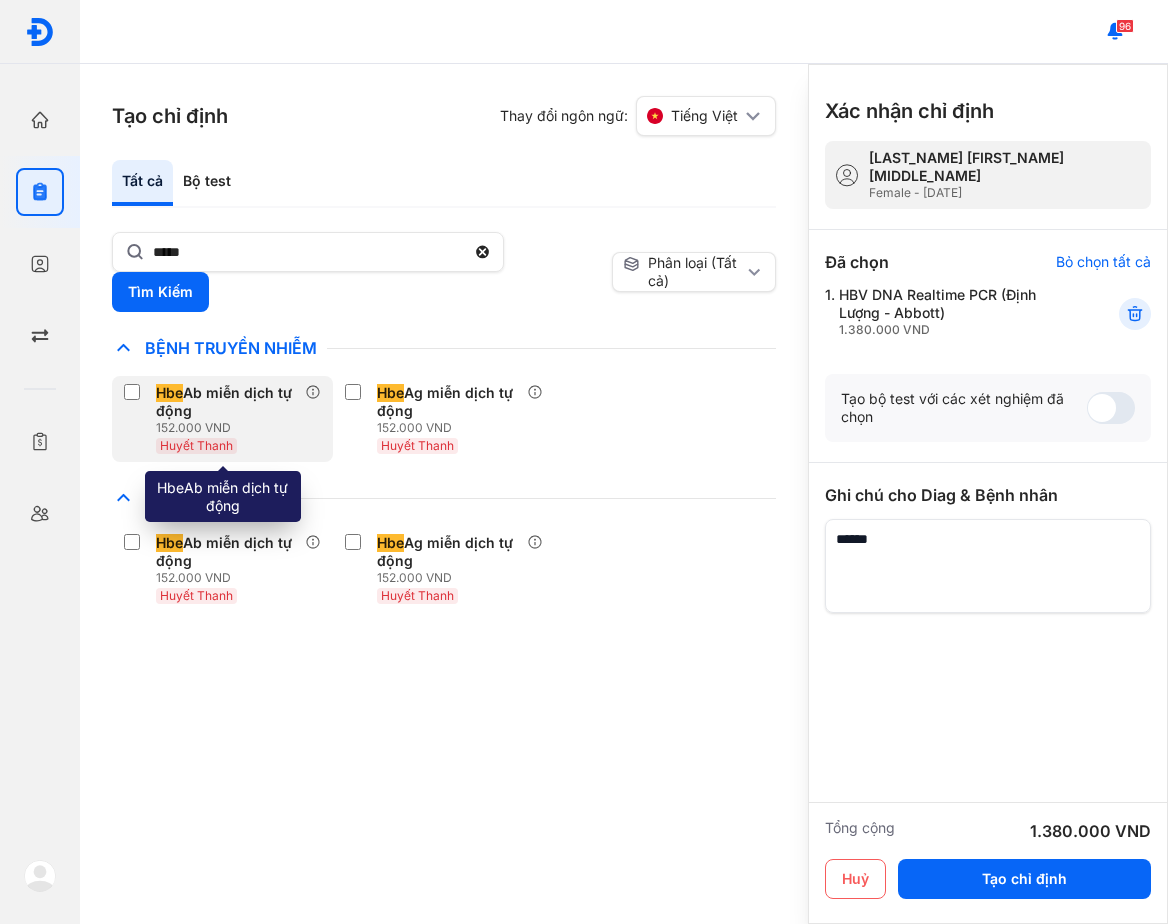 click on "Hbe Ab miễn dịch tự động" at bounding box center (226, 402) 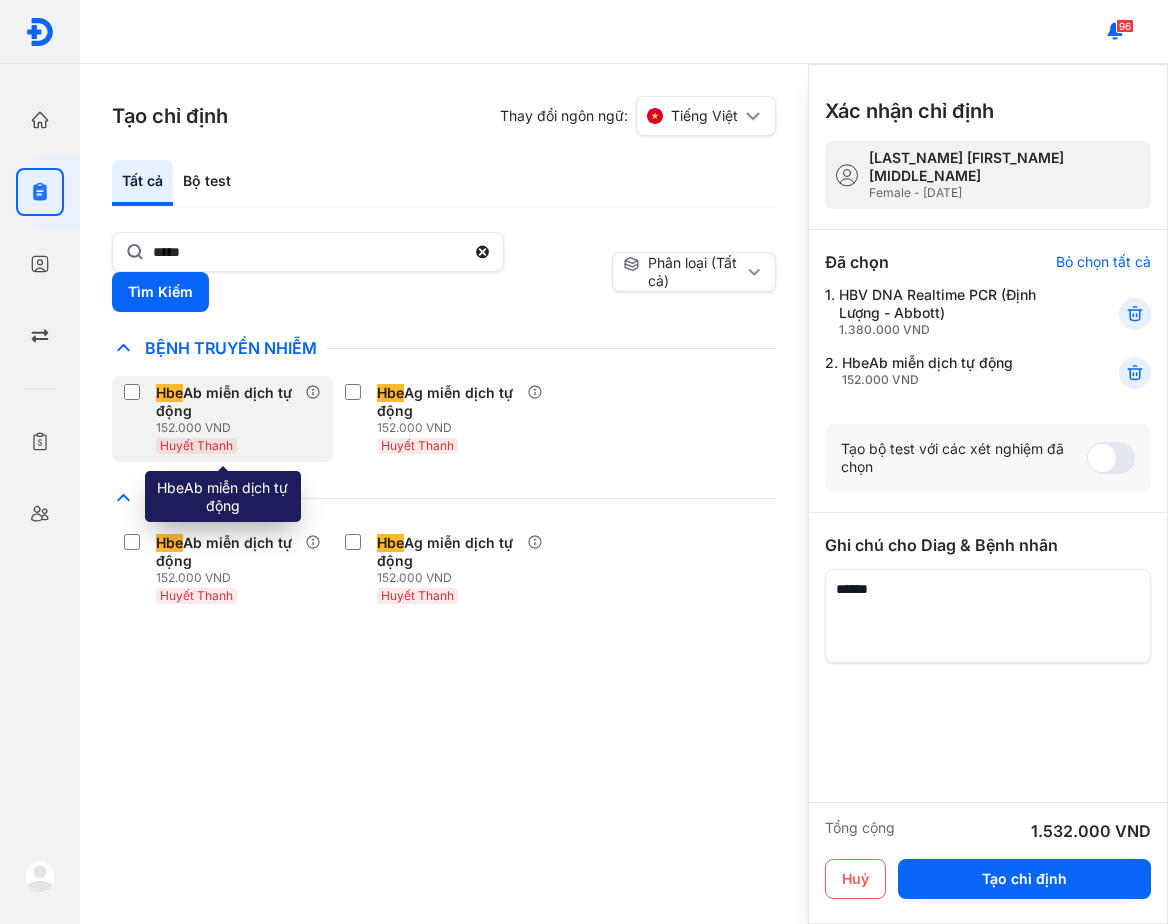click on "Hbe Ab miễn dịch tự động" at bounding box center [226, 402] 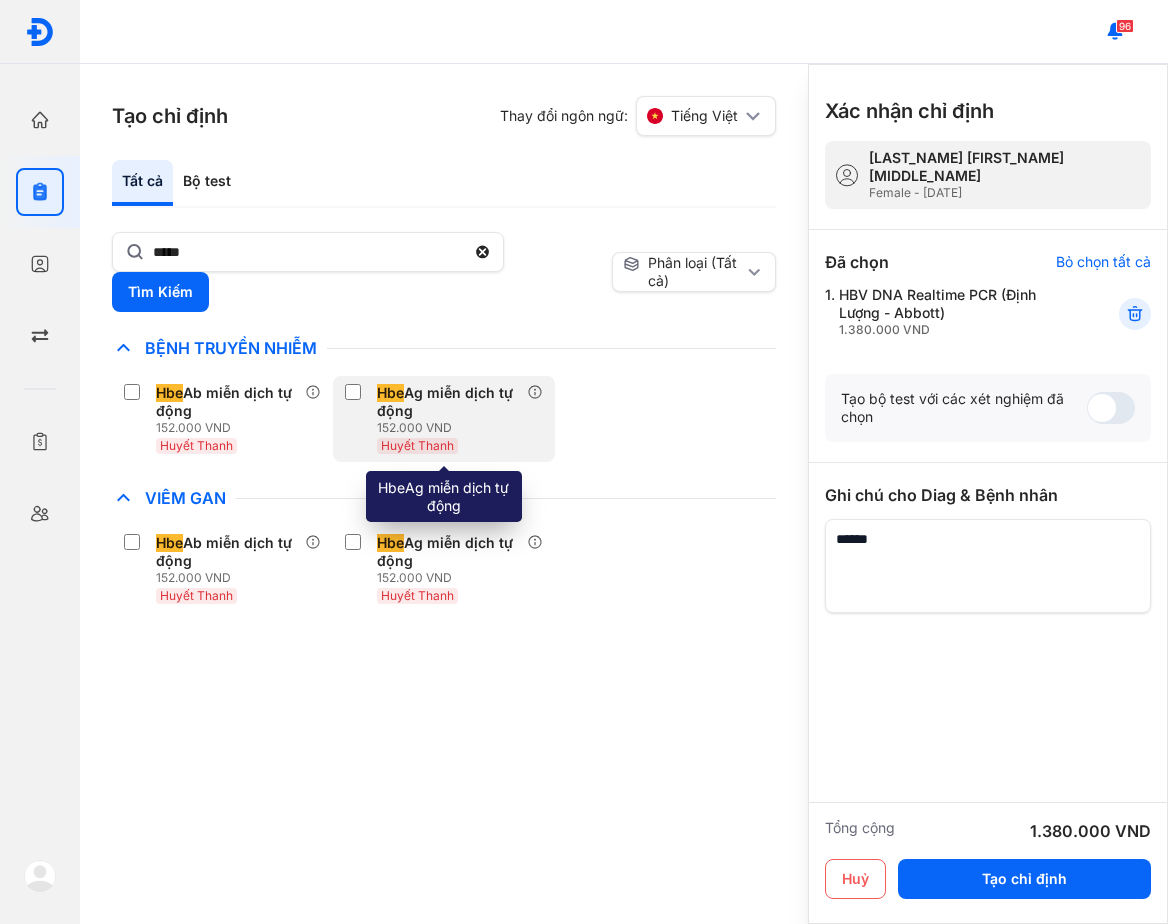 click on "152.000 VND" at bounding box center [451, 428] 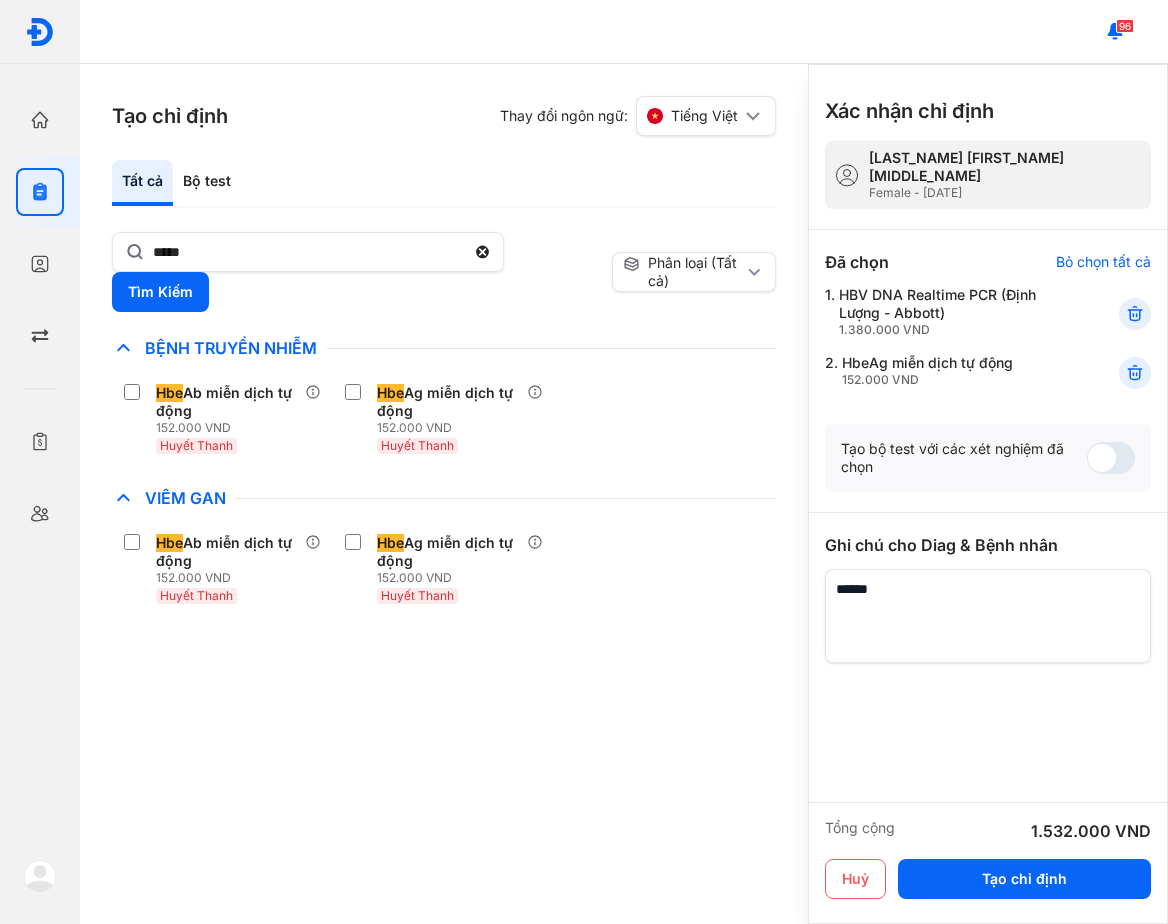 click on "Tạo chỉ định Thay đổi ngôn ngữ:  Tiếng Việt Tất cả Bộ test ***** Tìm Kiếm  Phân loại (Tất cả) Lưu làm chế độ xem mặc định Chỉ định nhiều nhất Bệnh Truyền Nhiễm Hbe Ab miễn dịch tự động 152.000 VND Huyết Thanh Hbe Ag miễn dịch tự động 152.000 VND Huyết Thanh Chẩn Đoán Hình Ảnh Chất Gây Nghiện COVID Di Truyền Dị Ứng Điện Di Độc Chất Đông Máu Gan Hô Hấp Huyết Học Khác Ký Sinh Trùng Nội Tiết Tố & Hóoc-môn Sản Phụ Khoa Sàng Lọc Tiền Sinh STIs Sức Khỏe Nam Giới Thận Tiểu Đường Tim Mạch Tổng Quát Tự Miễn Tuyến Giáp Ung Thư Vi Chất Vi Sinh Viêm Gan Hbe Ab miễn dịch tự động 152.000 VND Huyết Thanh Hbe Ag miễn dịch tự động 152.000 VND Huyết Thanh Yếu Tố Viêm lx 2 Xét nghiệm Định lượng iPTH (intact Parathyroid hormone) [Huyết Thanh], Canxi (Ca) [Nước Tiểu] Thêm vào chỉ định" at bounding box center [444, 494] 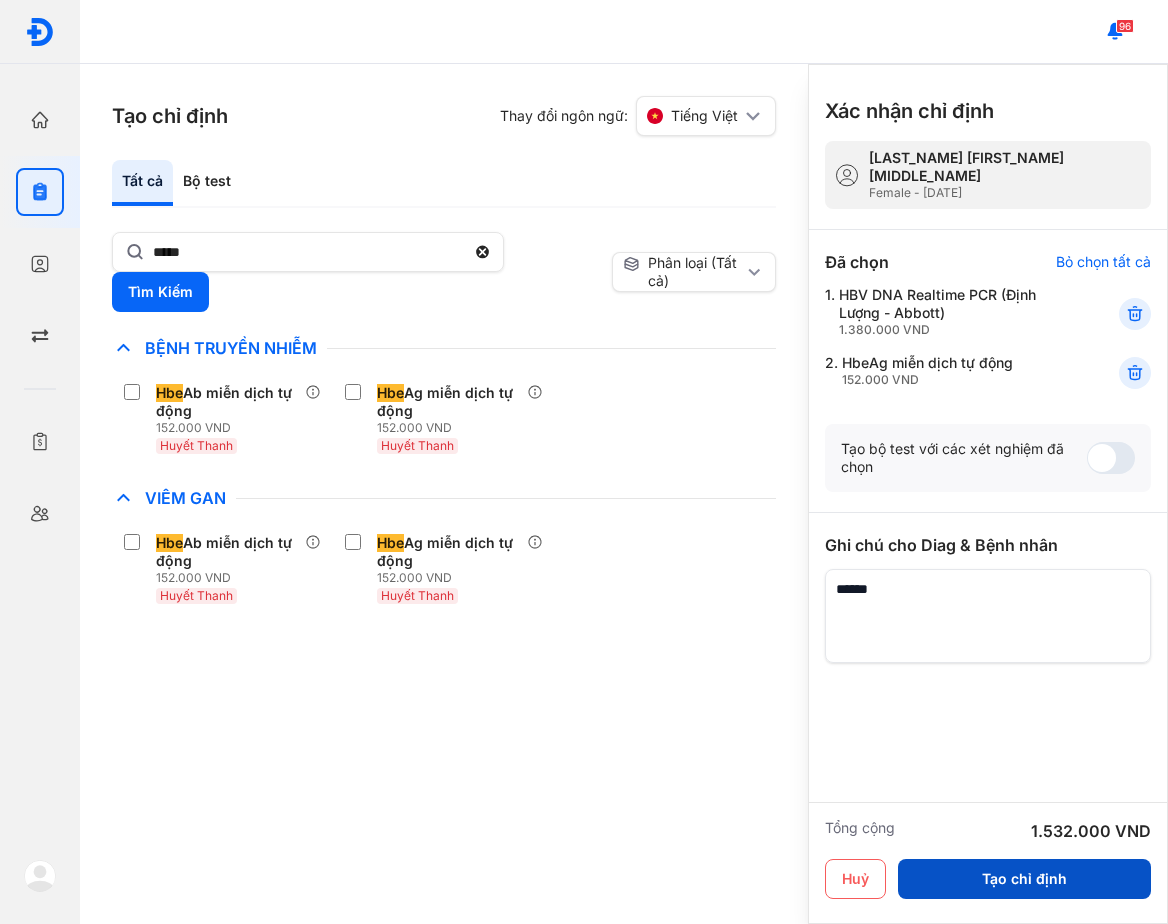 click on "Tạo chỉ định" at bounding box center (1024, 879) 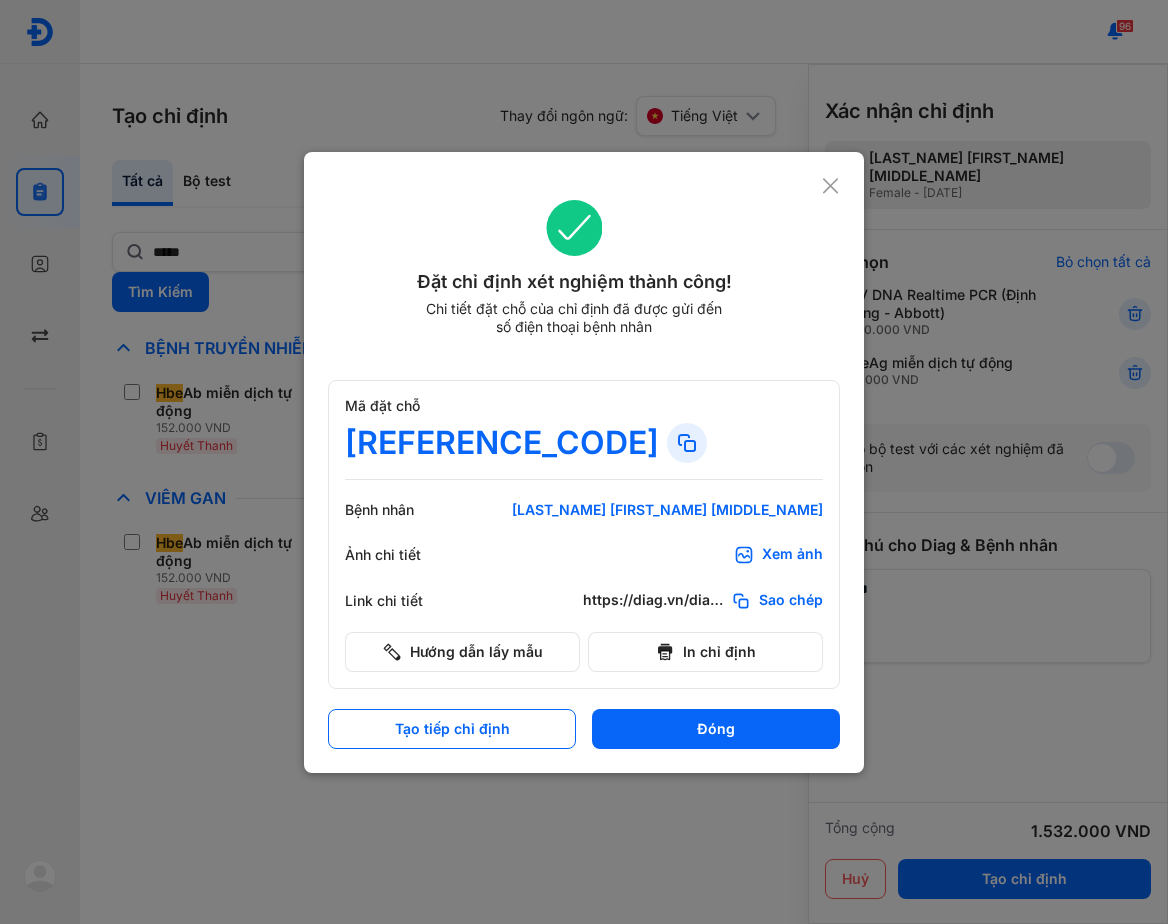 click on "Mã đặt chỗ [REFERENCE_CODE]" at bounding box center (584, 438) 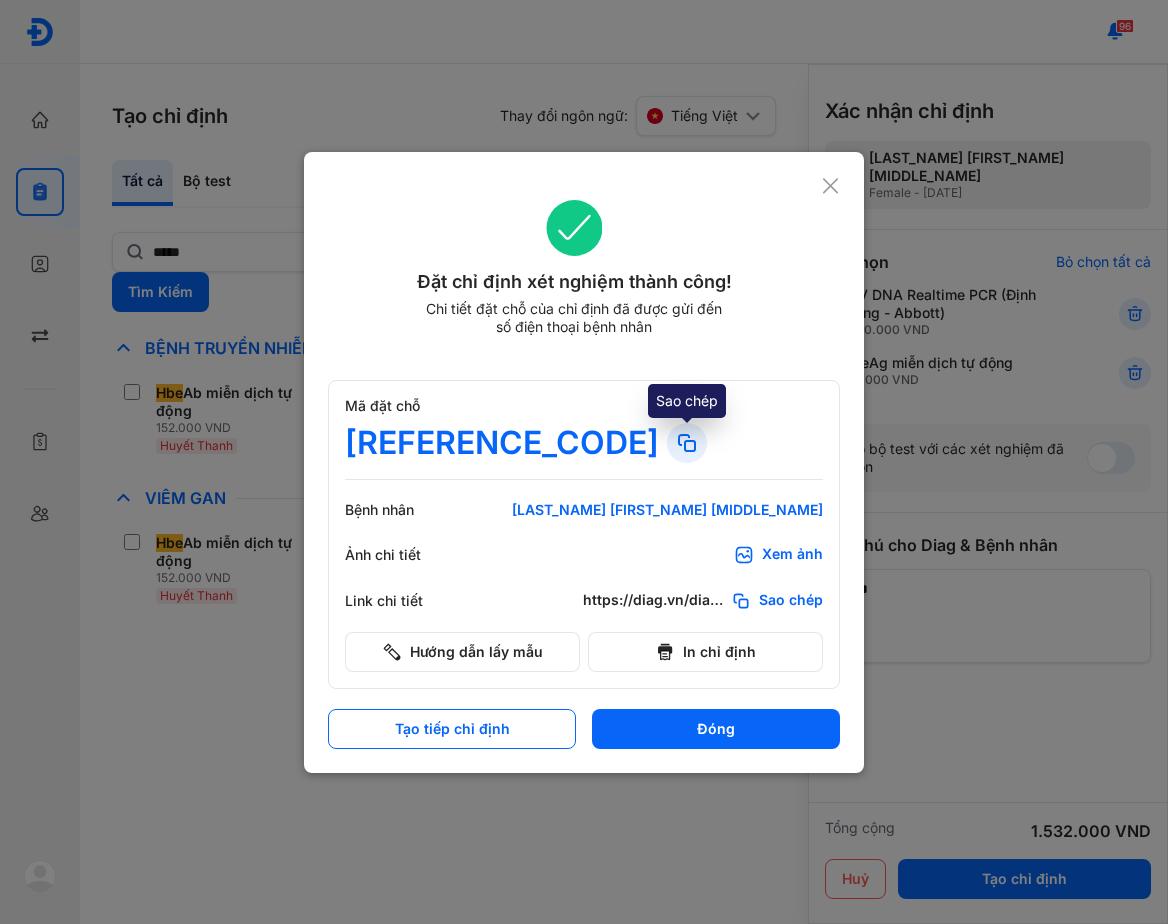click 